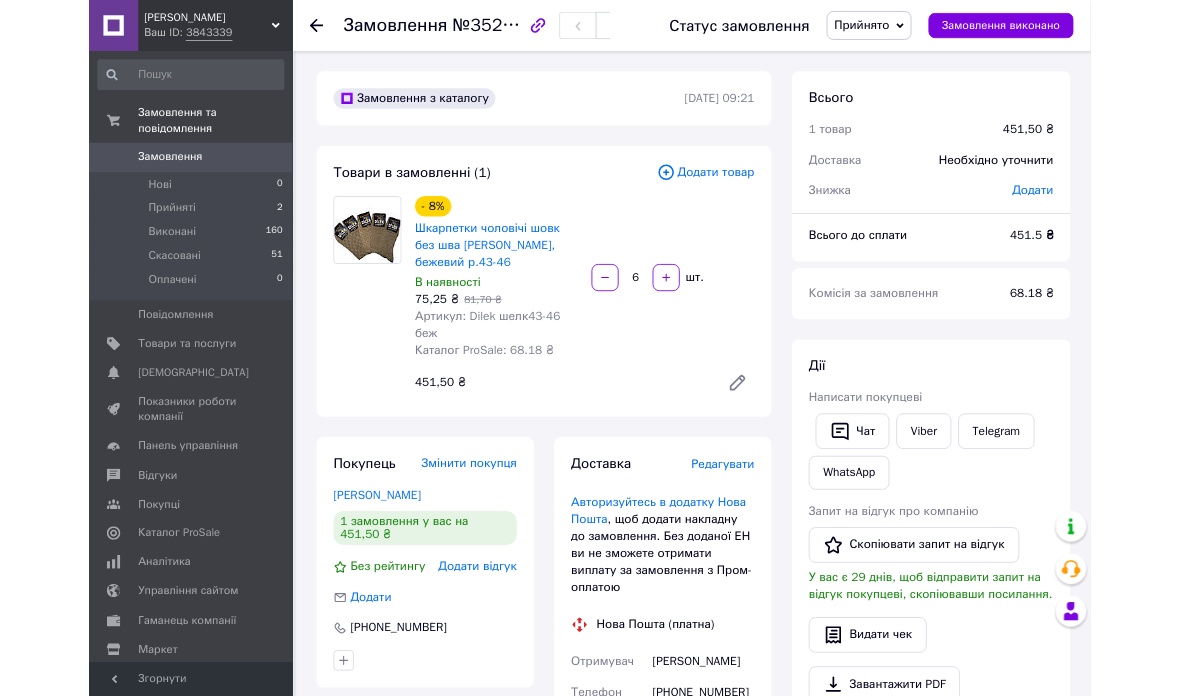 scroll, scrollTop: 124, scrollLeft: 0, axis: vertical 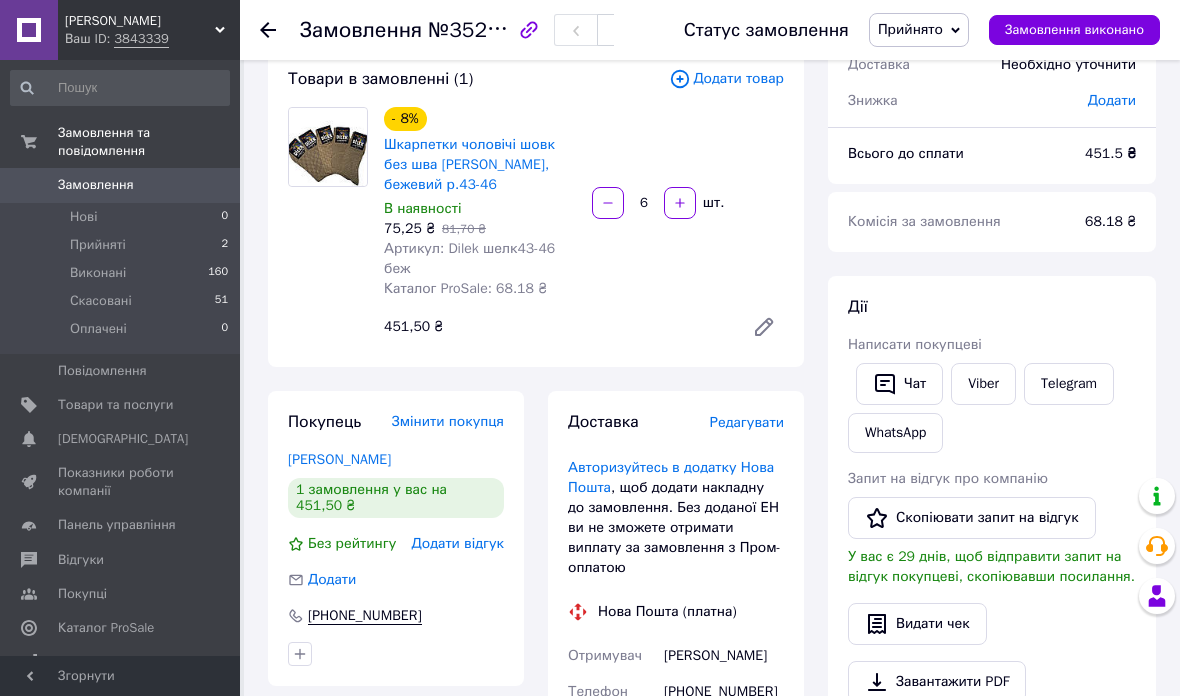 click on "Замовлення та повідомлення" at bounding box center (149, 142) 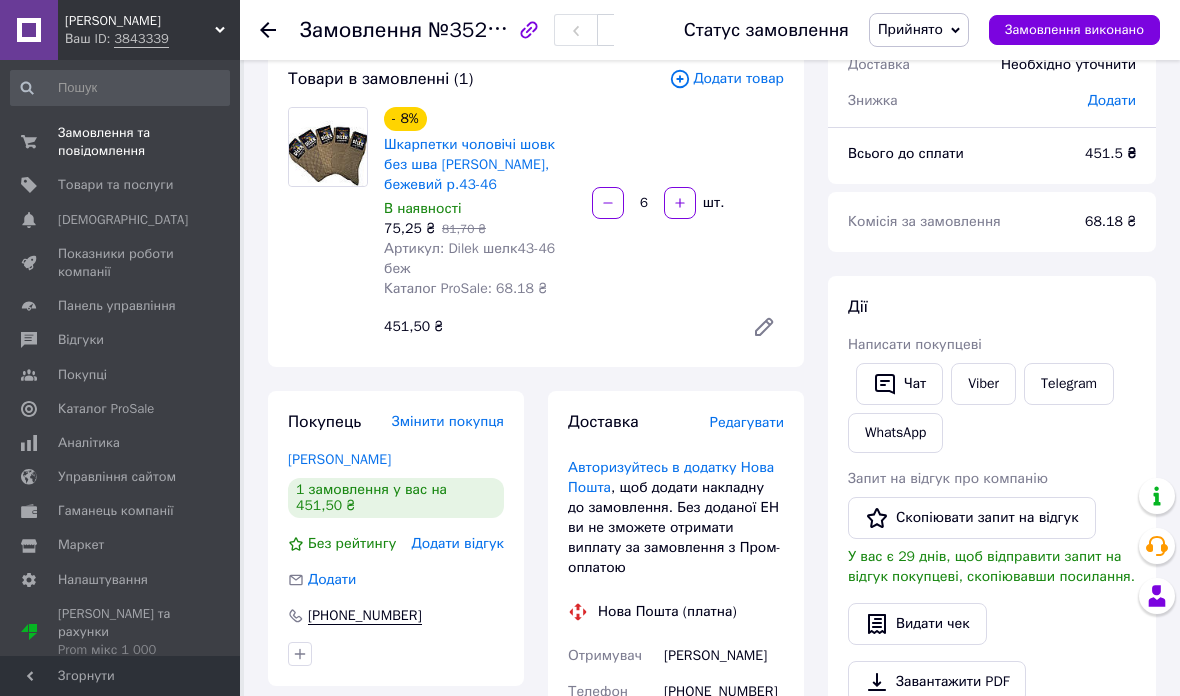 click on "Замовлення та повідомлення" at bounding box center (121, 142) 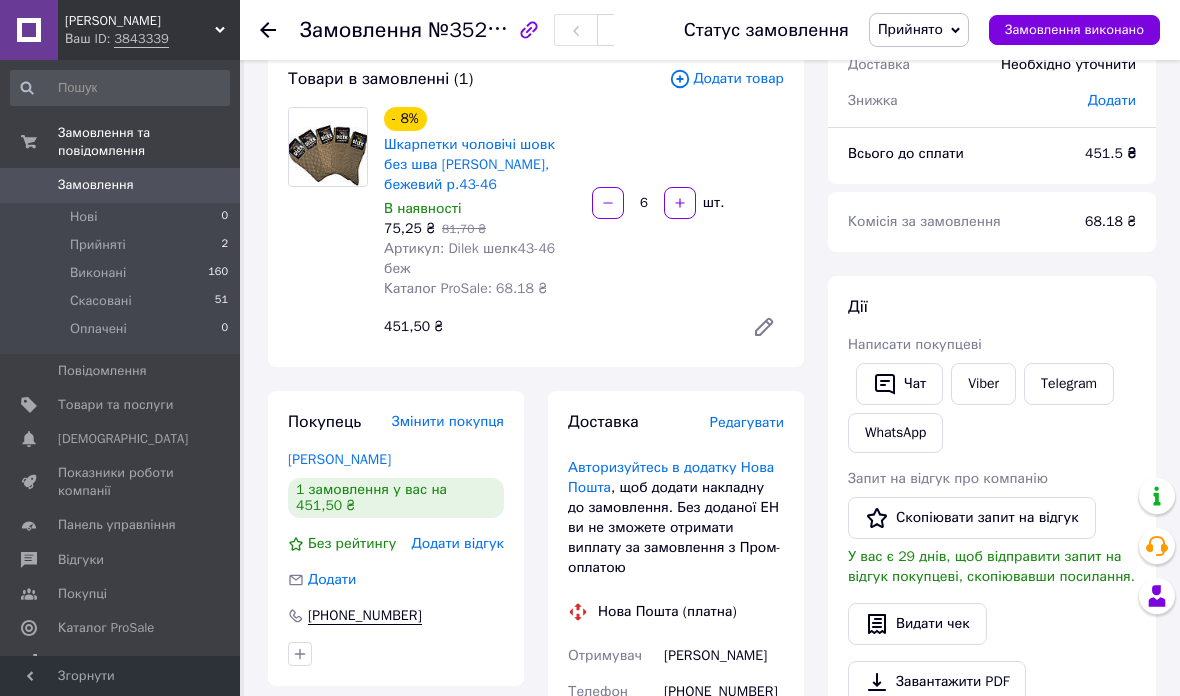 click on "Замовлення та повідомлення" at bounding box center (149, 142) 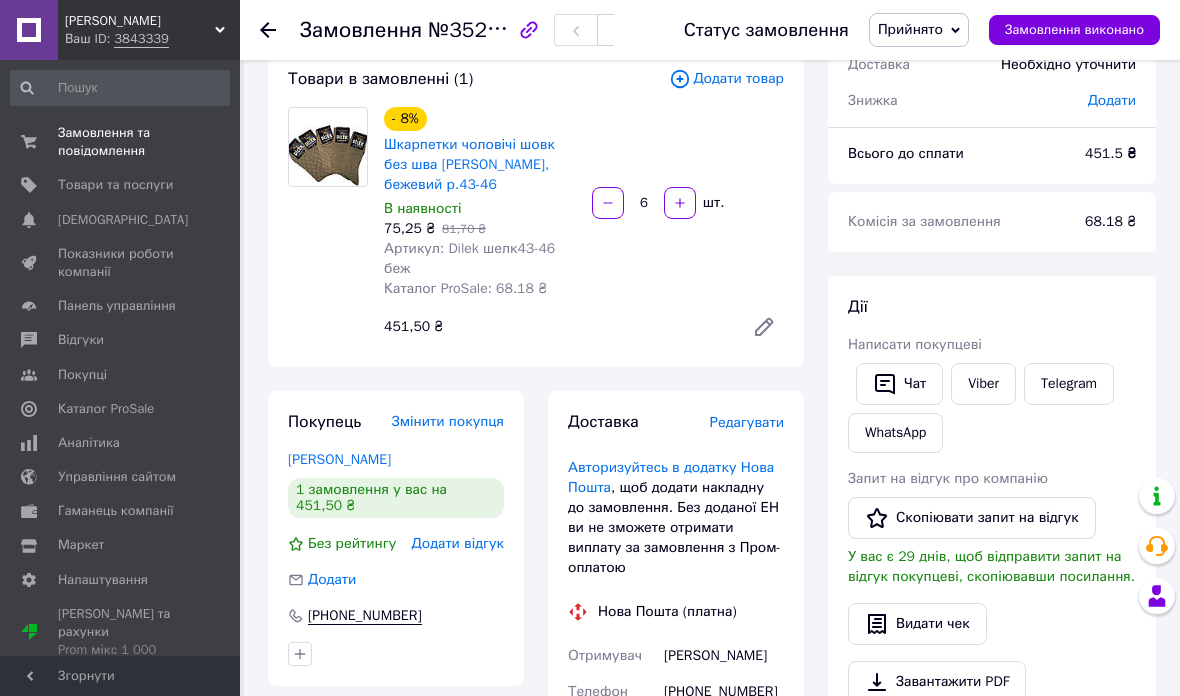 click on "Замовлення та повідомлення" at bounding box center (121, 142) 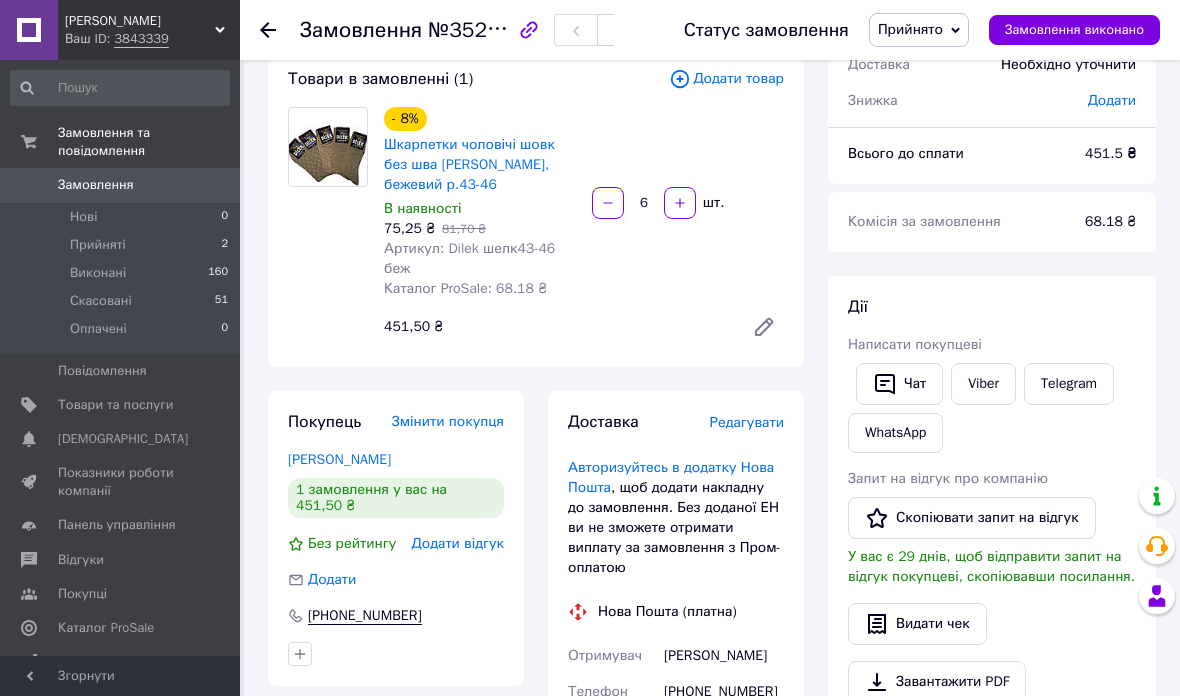 click on "Замовлення" at bounding box center (96, 185) 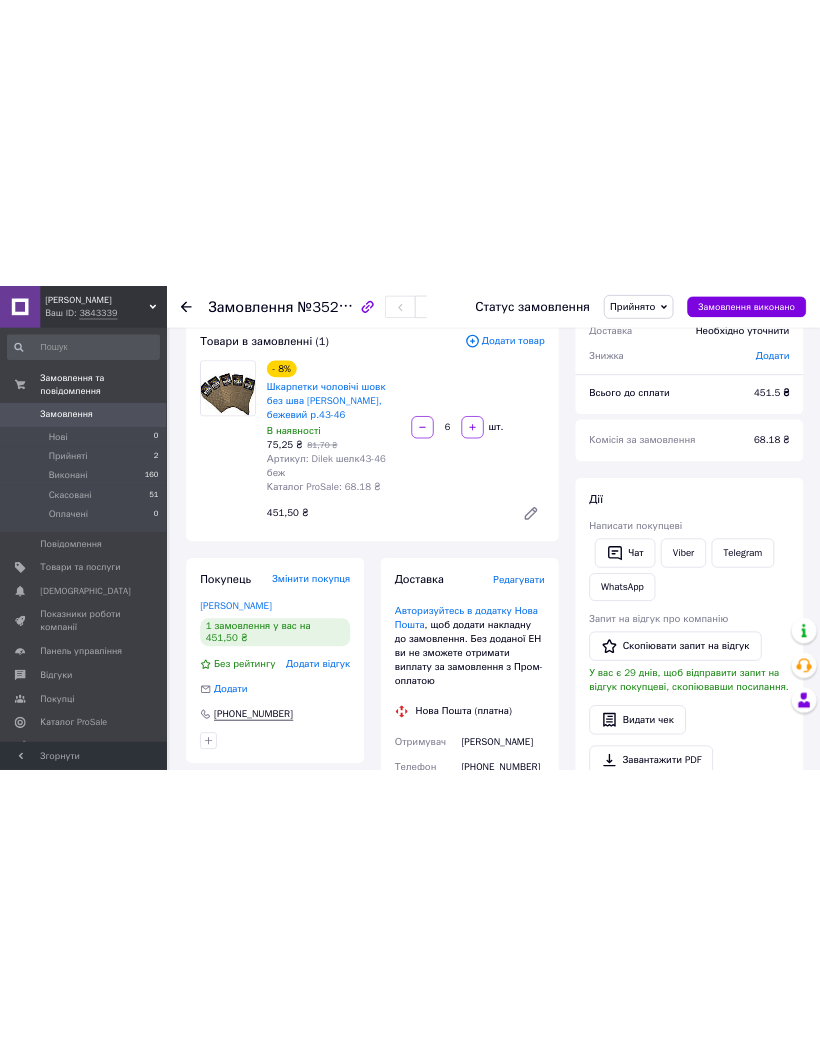 scroll, scrollTop: 0, scrollLeft: 0, axis: both 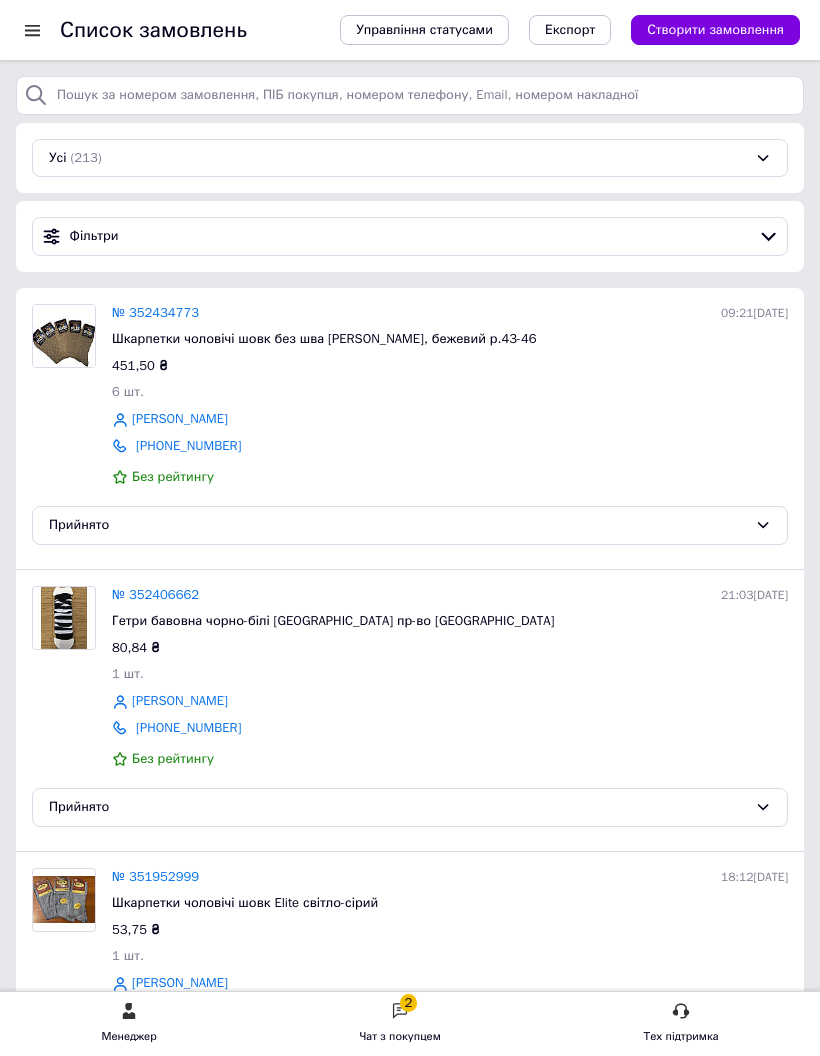 click on "2 Чат з покупцем" at bounding box center (400, 1024) 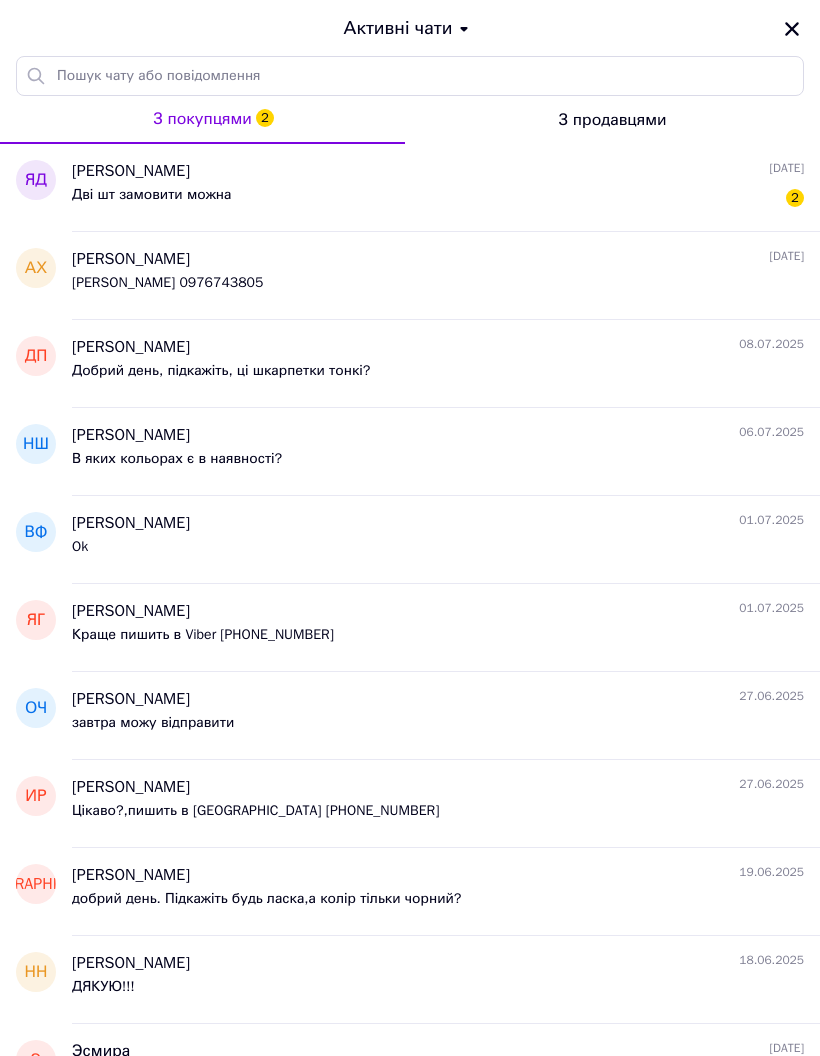 click on "Дві шт замовити можна" at bounding box center (151, 195) 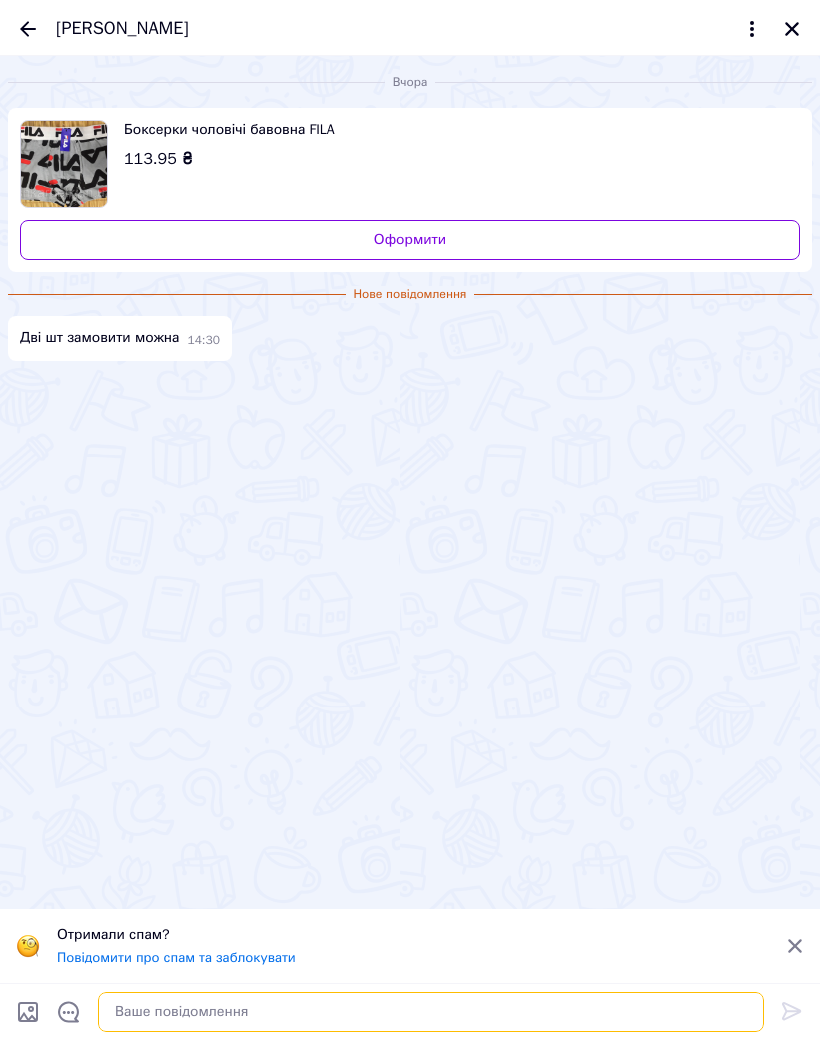 click at bounding box center [431, 1012] 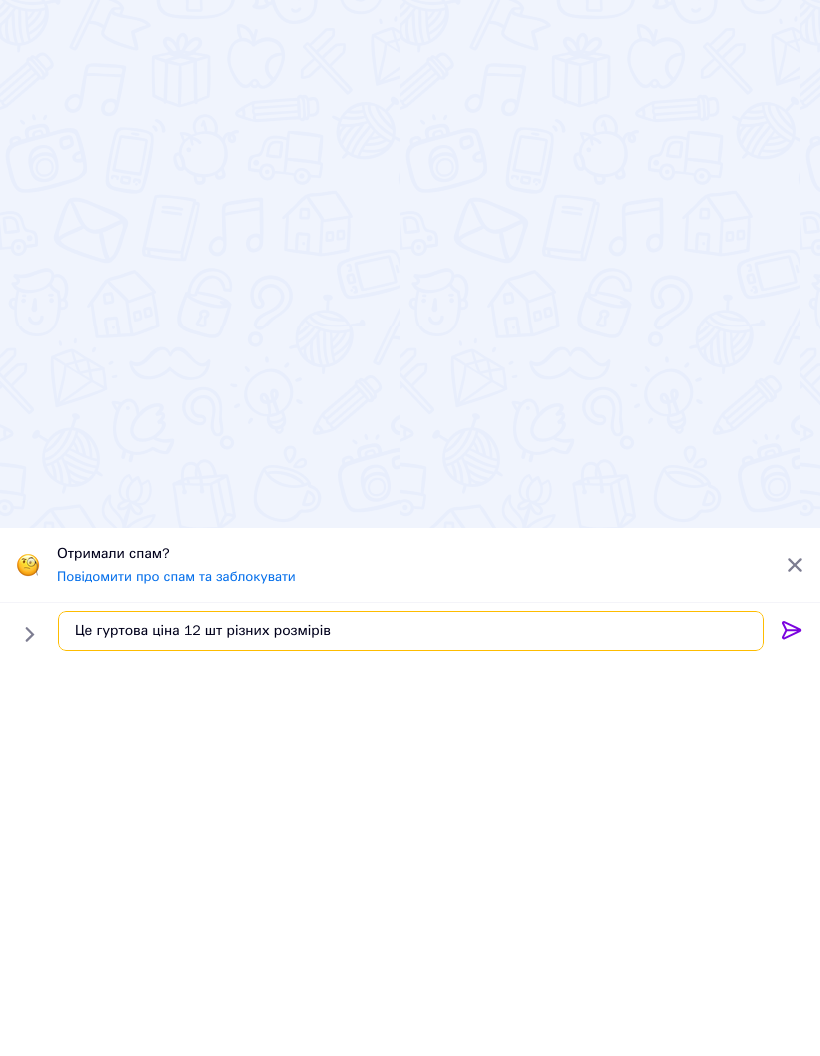 click on "Це гуртова ціна 12 шт різних розмірів" at bounding box center (411, 1012) 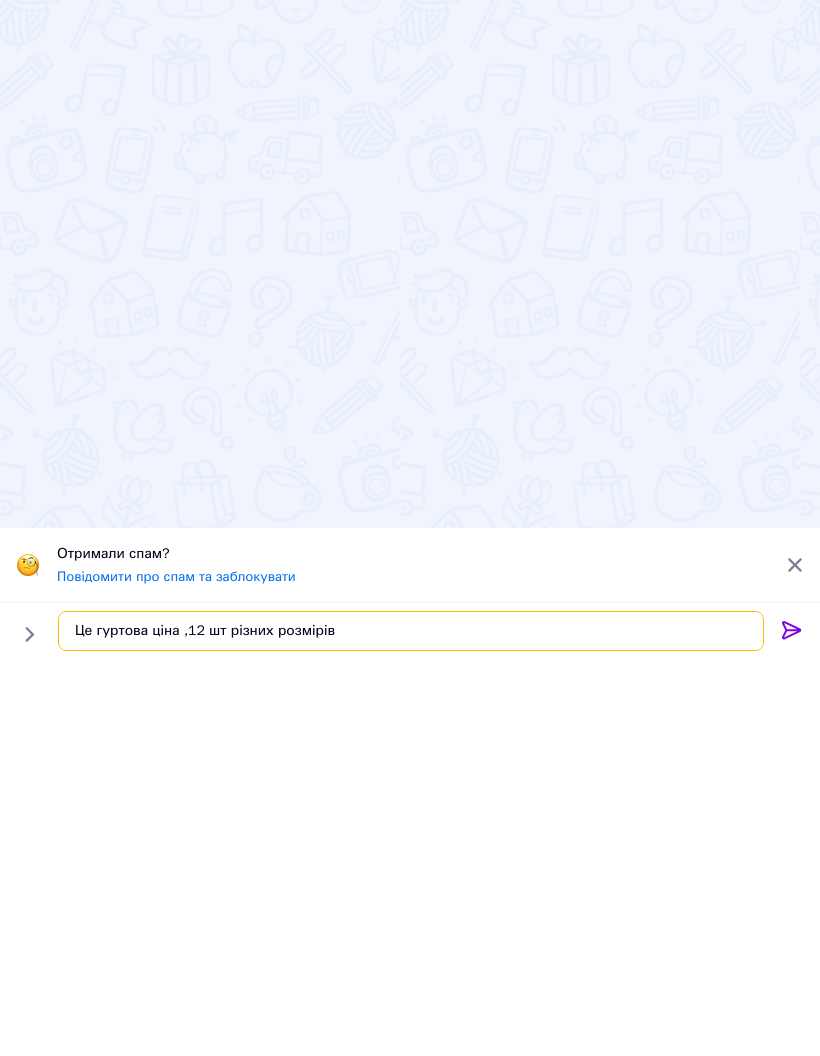 type on "Це гуртова ціна ,12 шт різних розмірів" 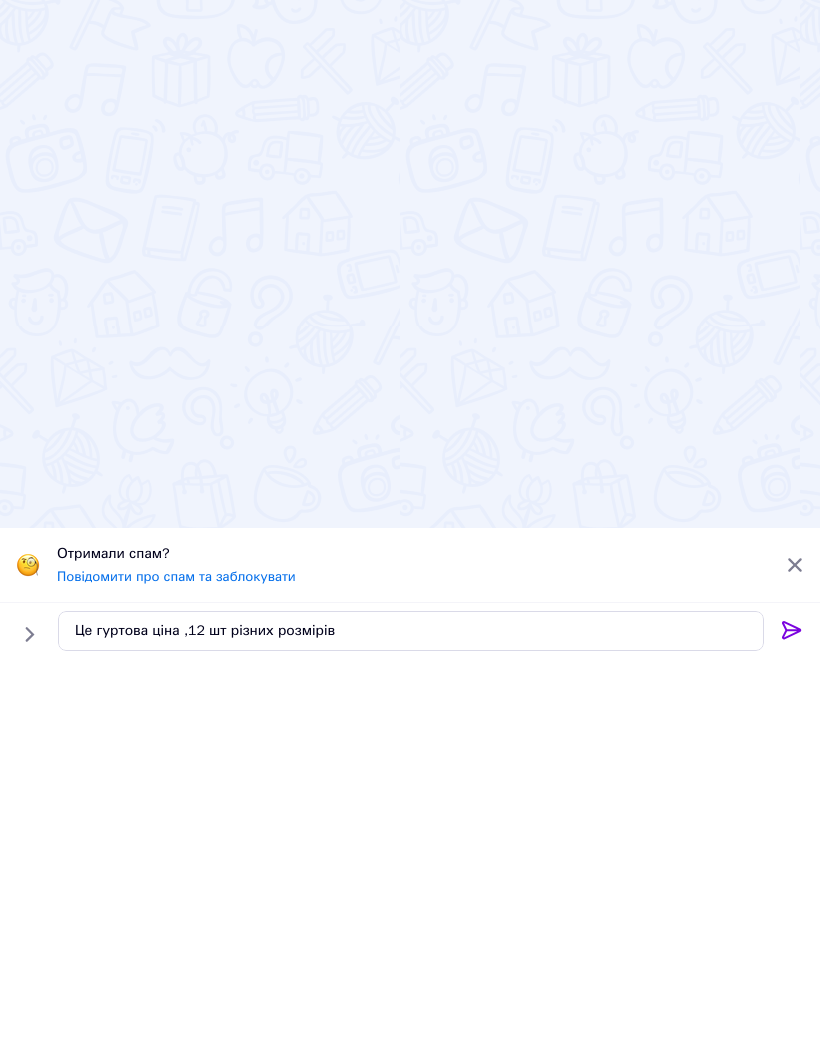 click 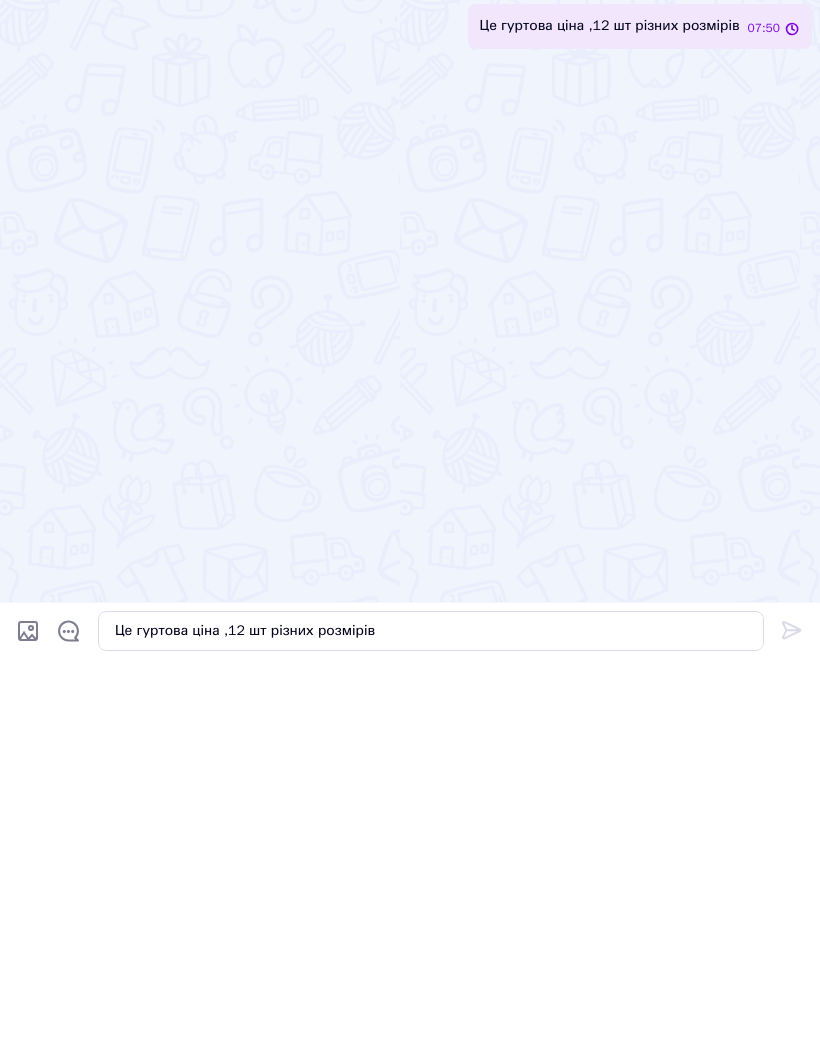 type 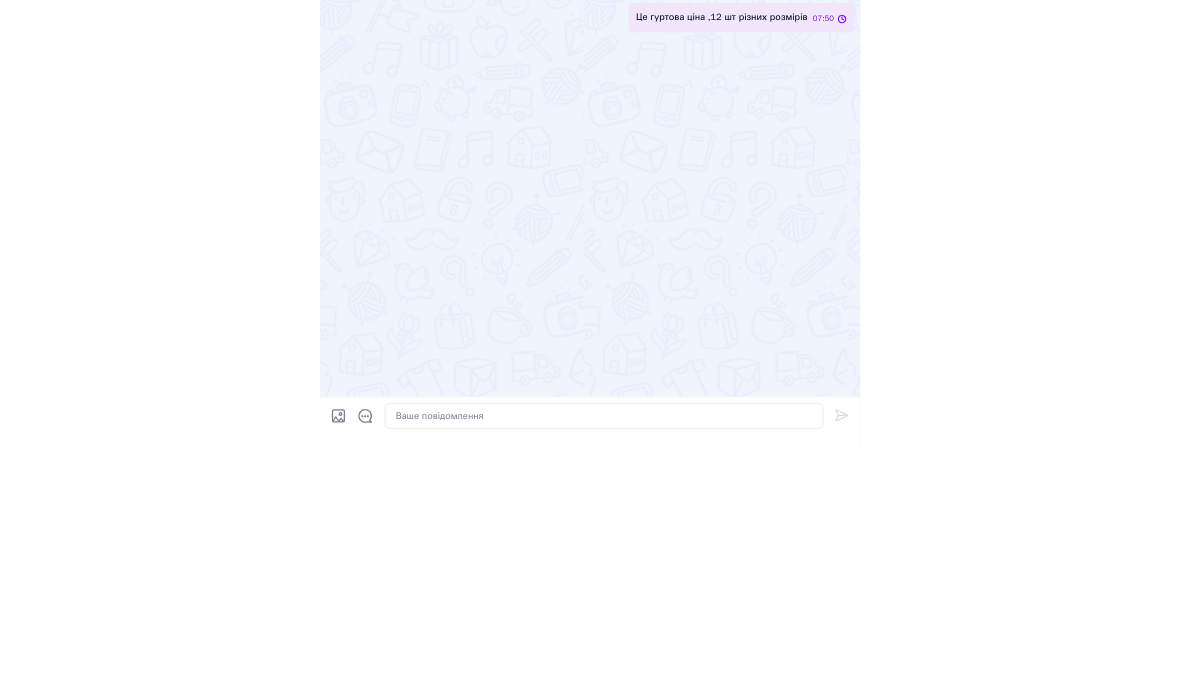 scroll, scrollTop: 675, scrollLeft: 0, axis: vertical 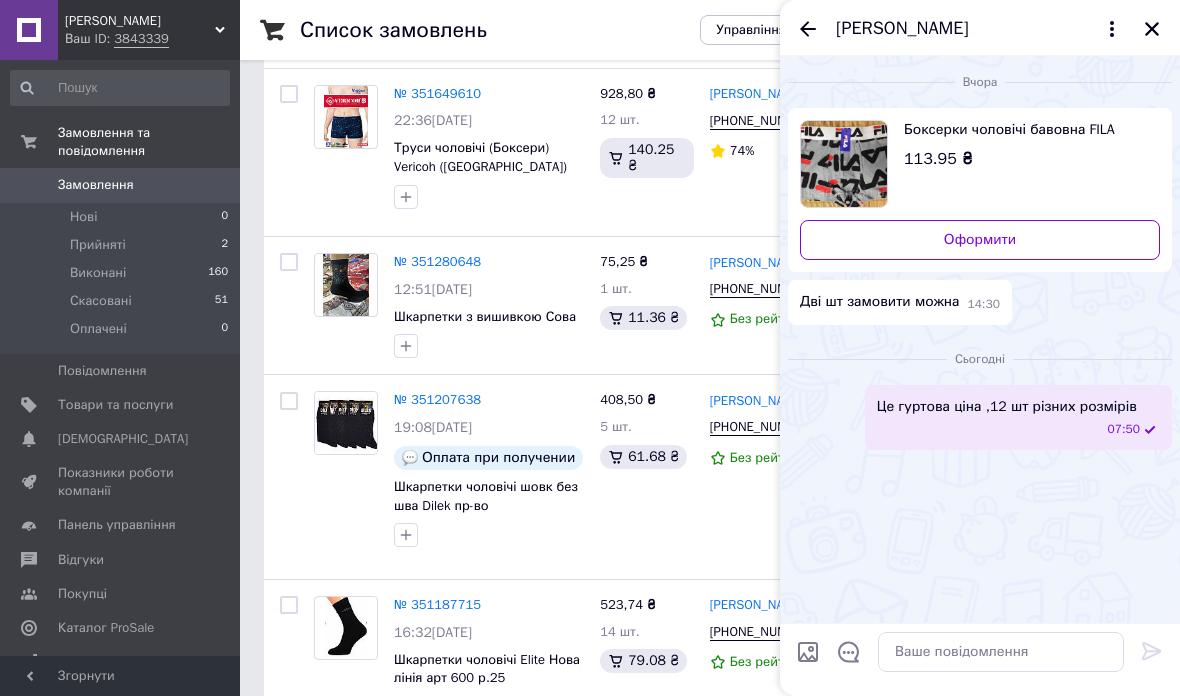 click on "Товари та послуги" at bounding box center [115, 405] 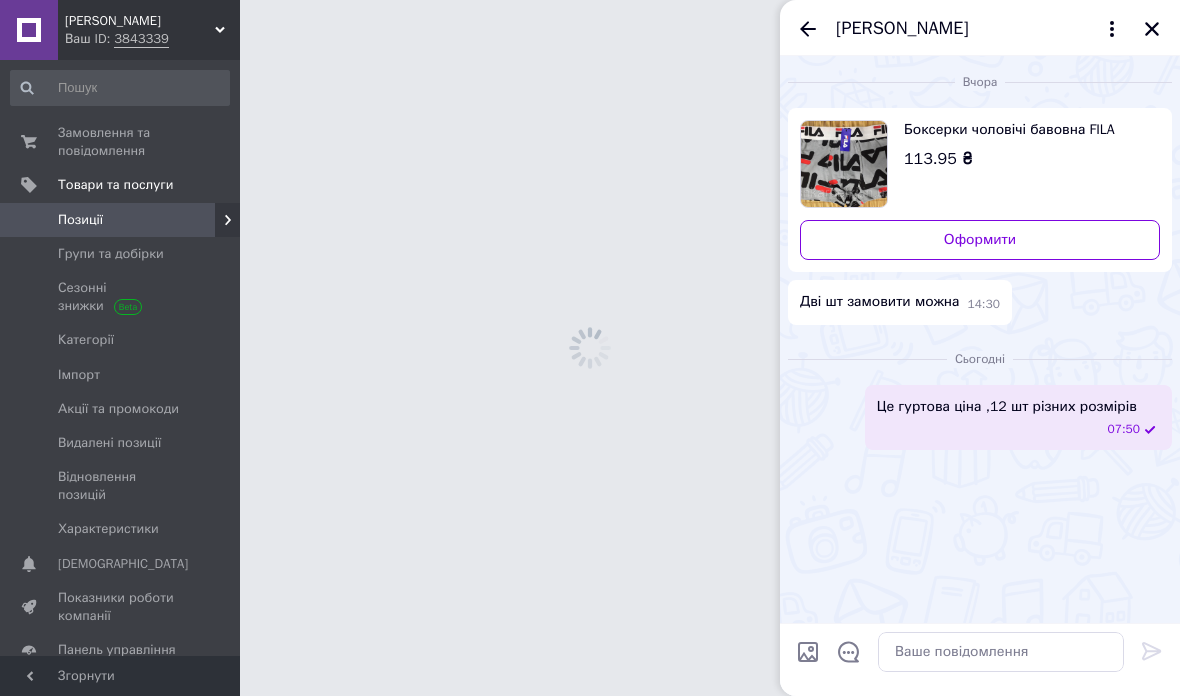 scroll, scrollTop: 0, scrollLeft: 0, axis: both 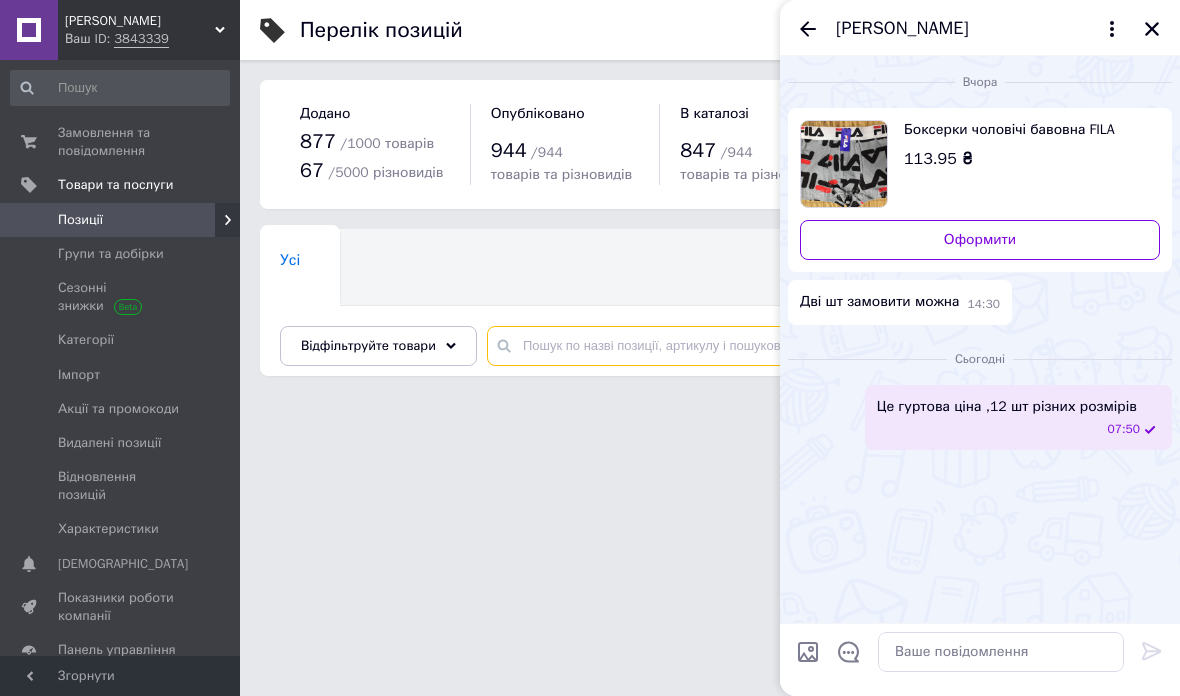 click at bounding box center [813, 346] 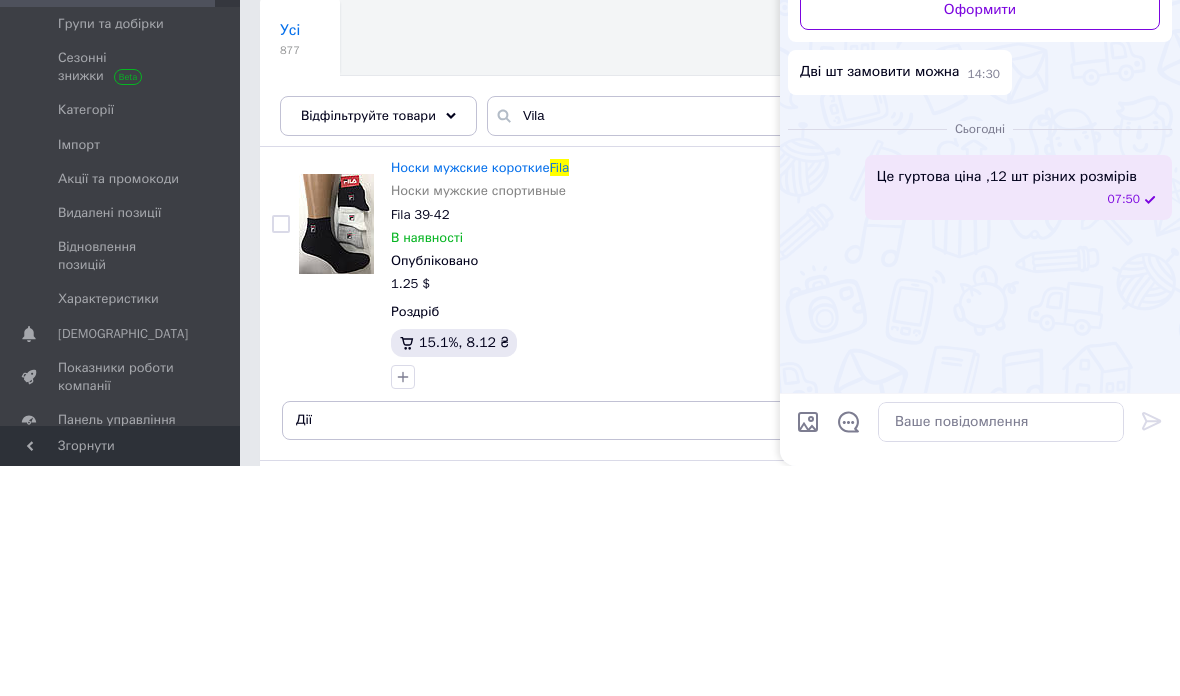 scroll, scrollTop: 230, scrollLeft: 0, axis: vertical 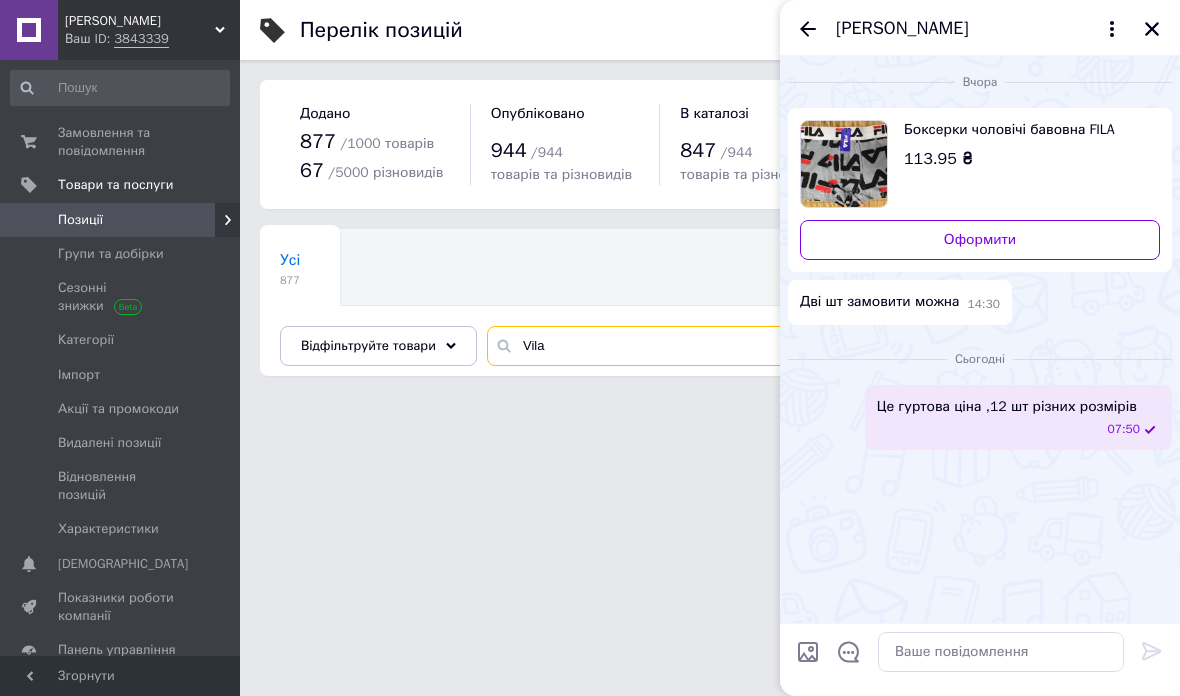 click on "Vila" at bounding box center (813, 346) 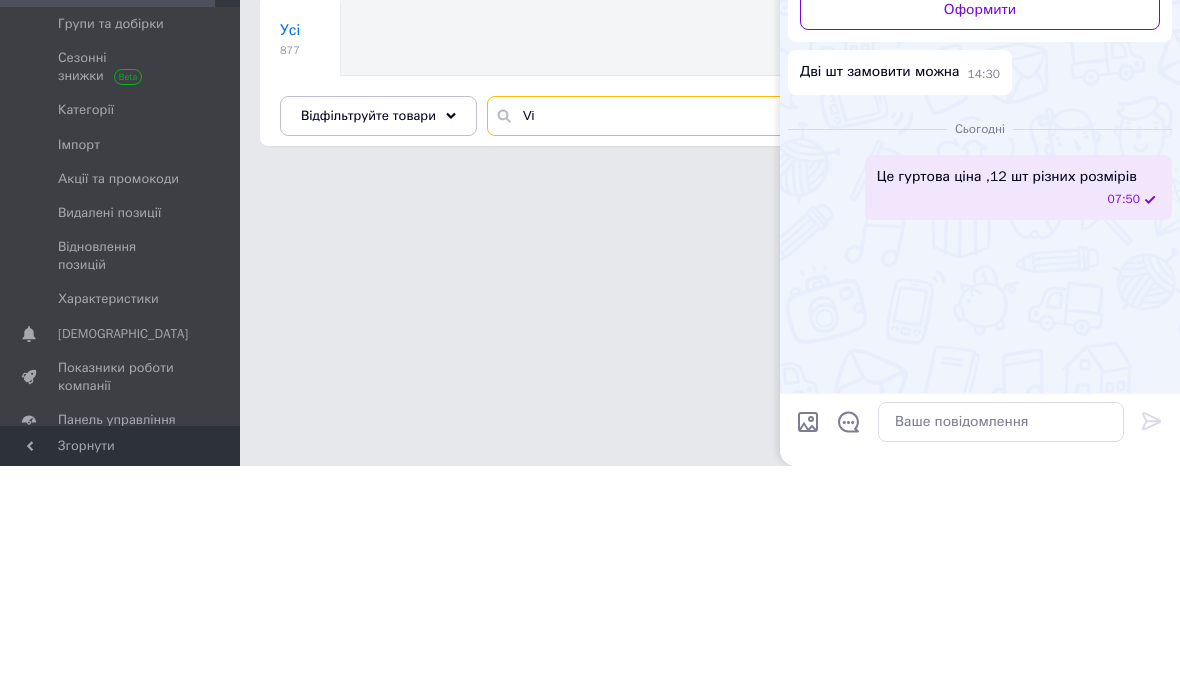type on "V" 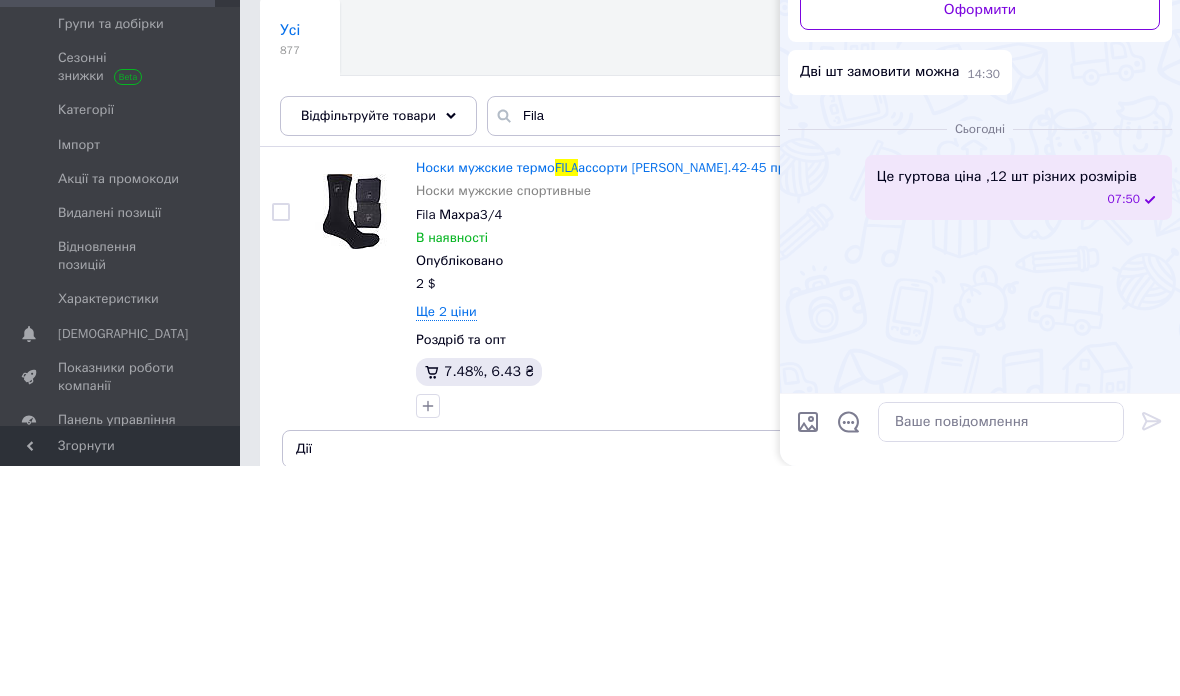 scroll, scrollTop: 230, scrollLeft: 0, axis: vertical 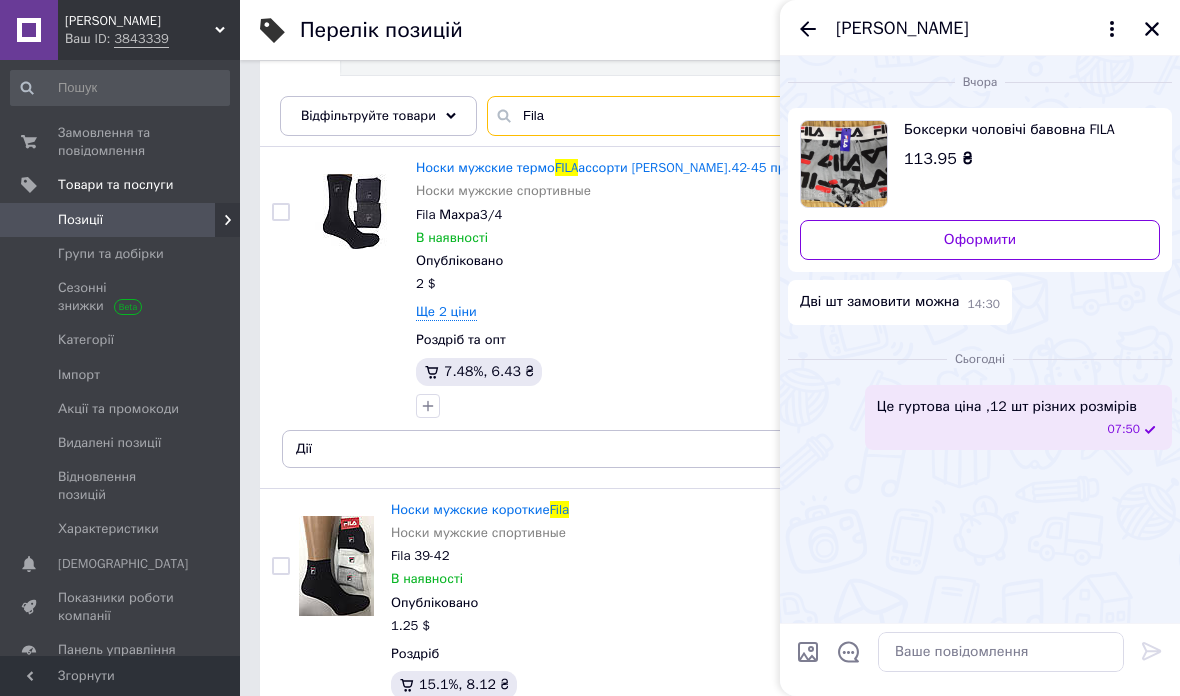 type on "Fila" 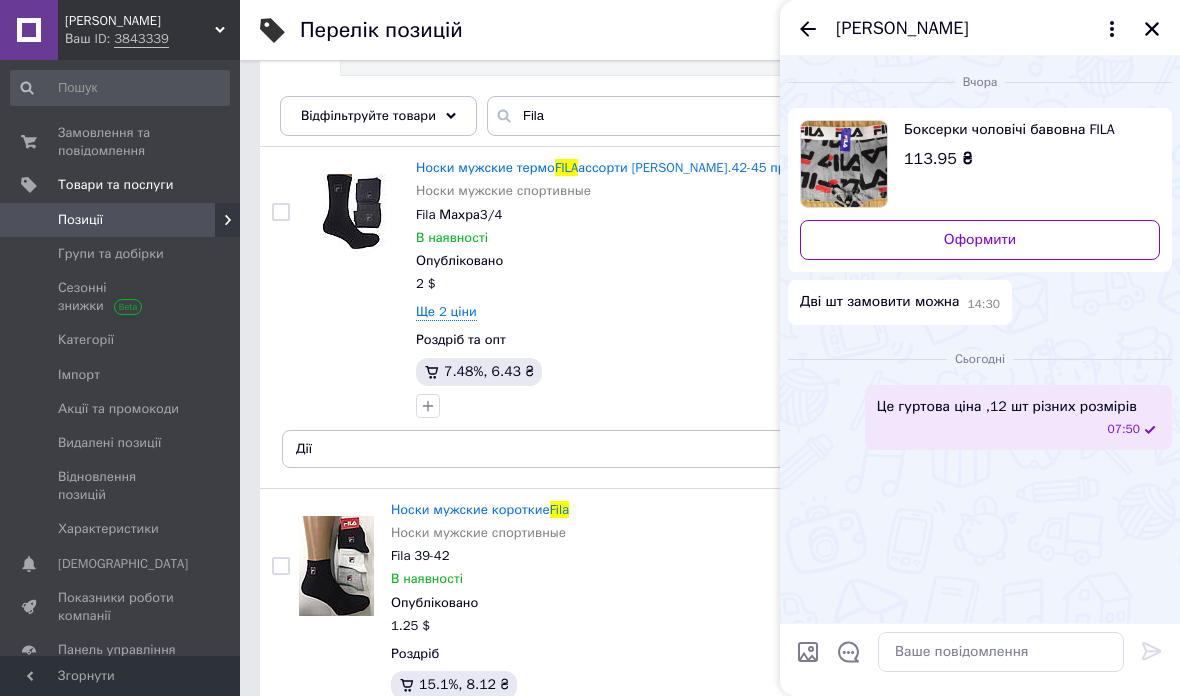 click at bounding box center [1152, 29] 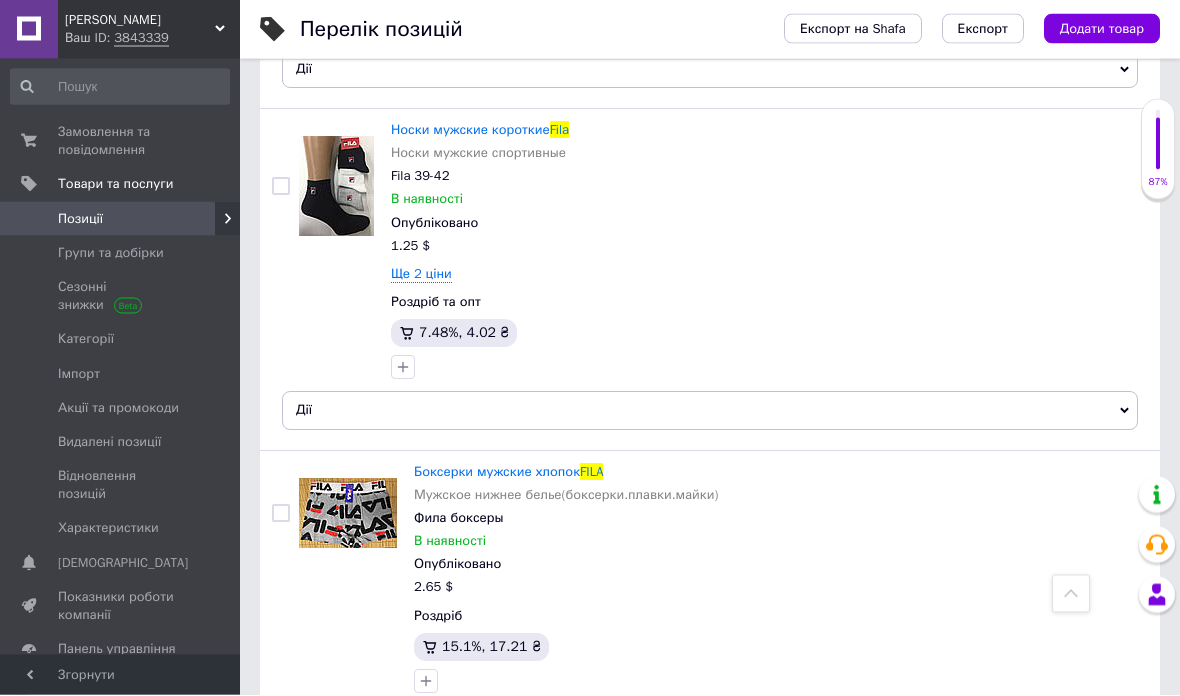scroll, scrollTop: 1235, scrollLeft: 0, axis: vertical 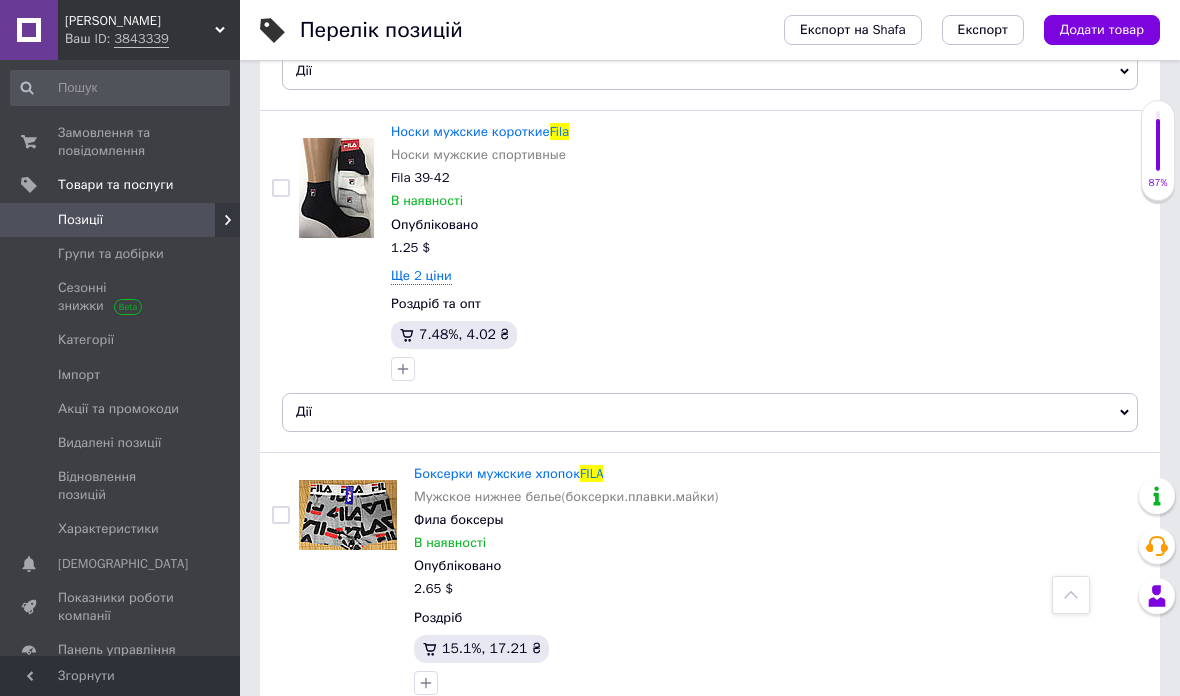 click at bounding box center [281, 515] 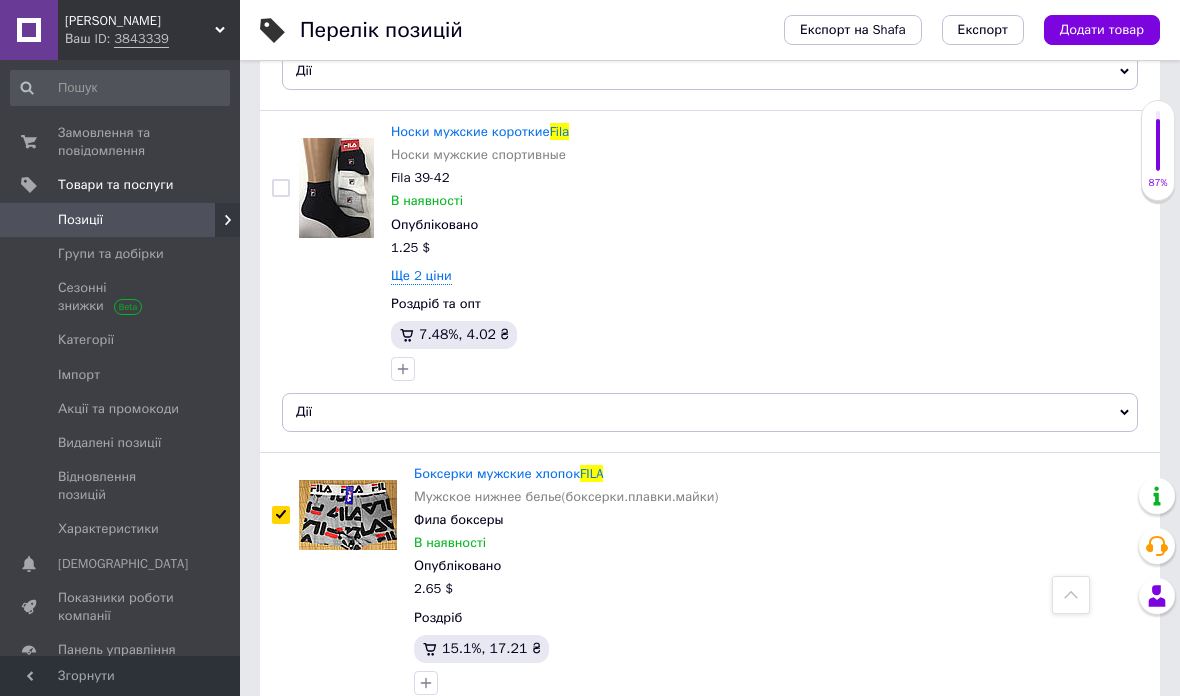 checkbox on "true" 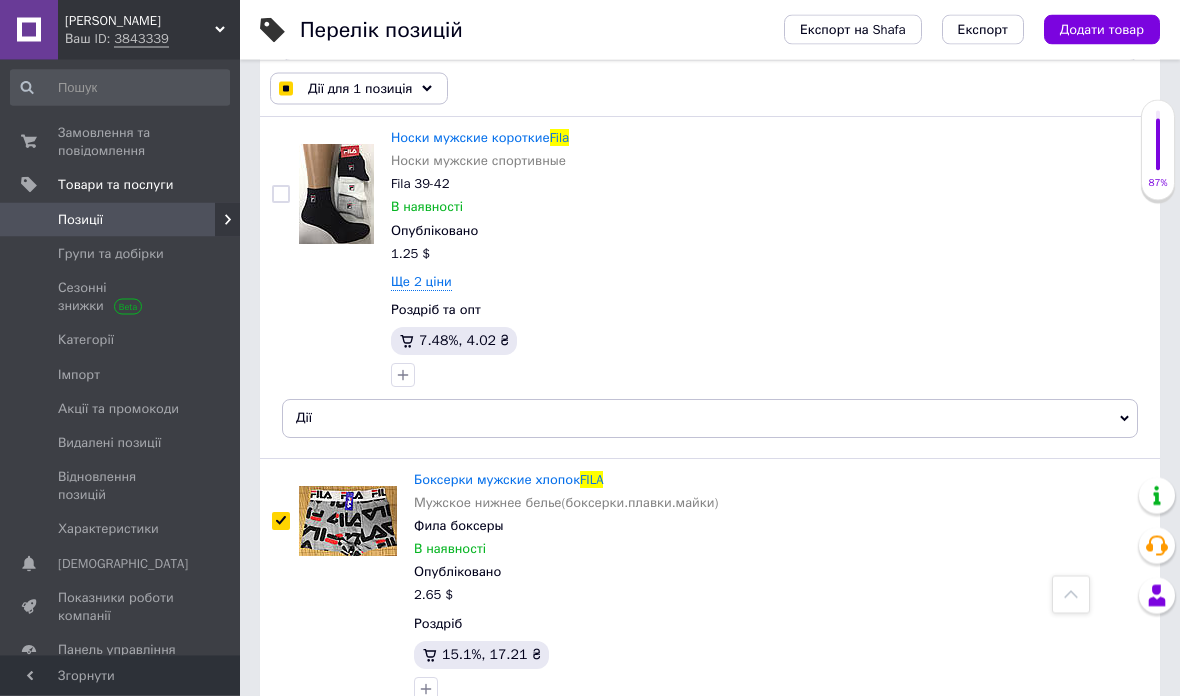checkbox on "true" 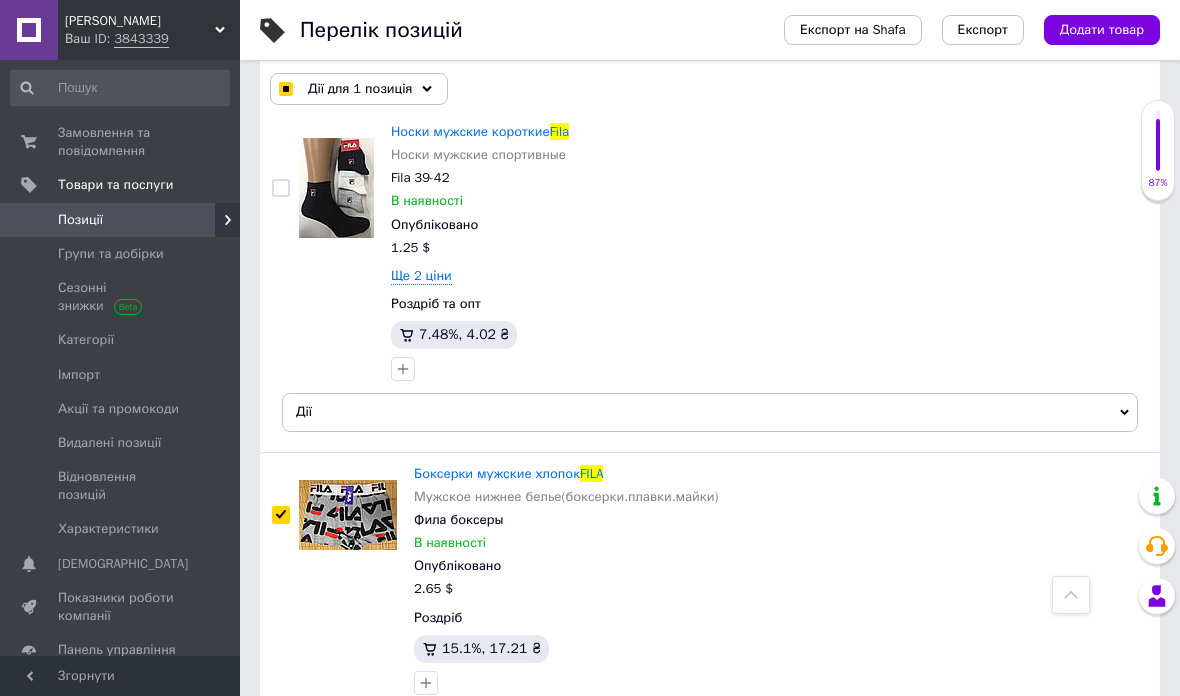 checkbox on "true" 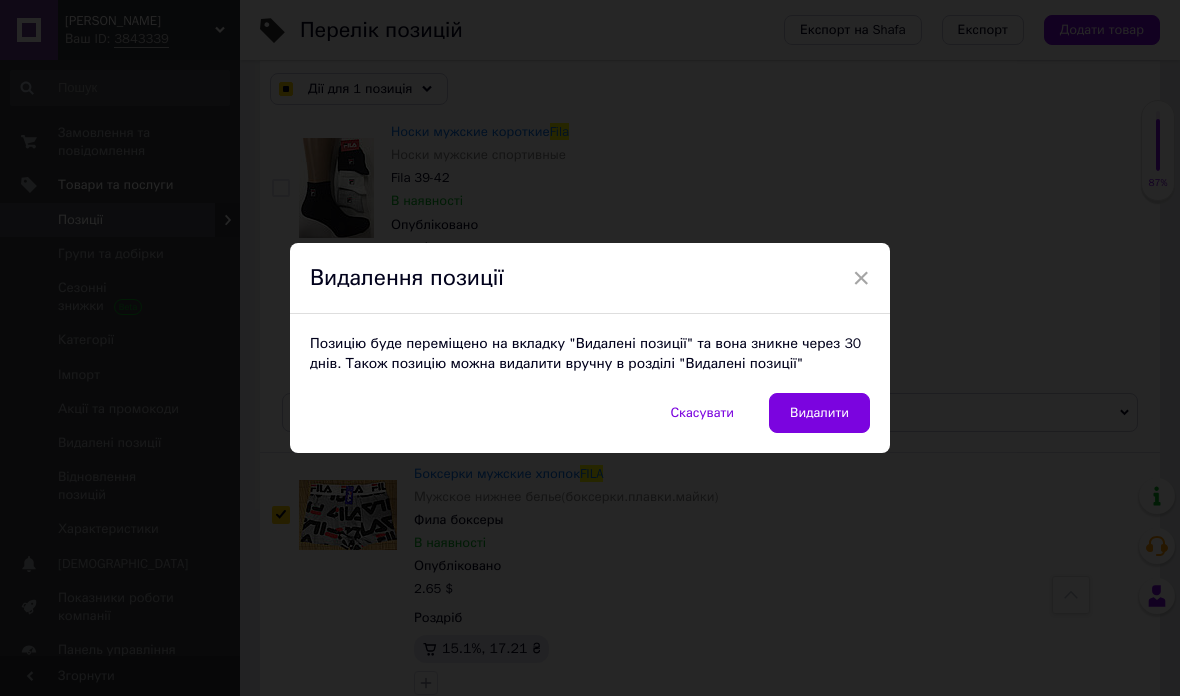 checkbox on "true" 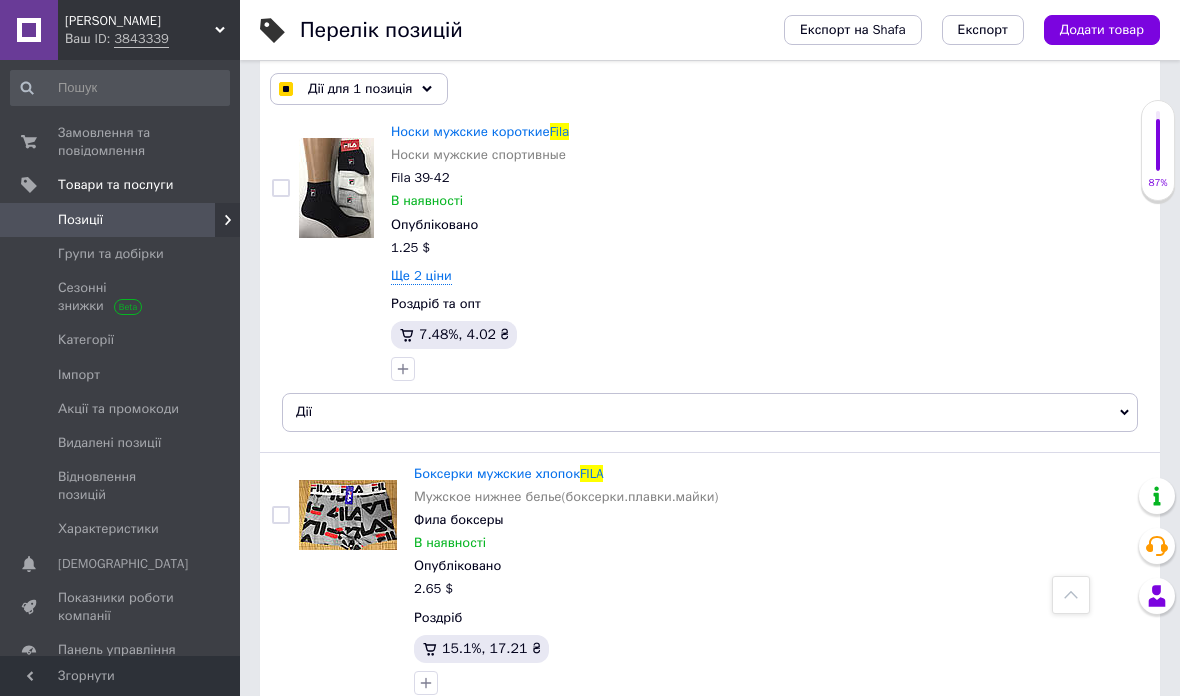 checkbox on "false" 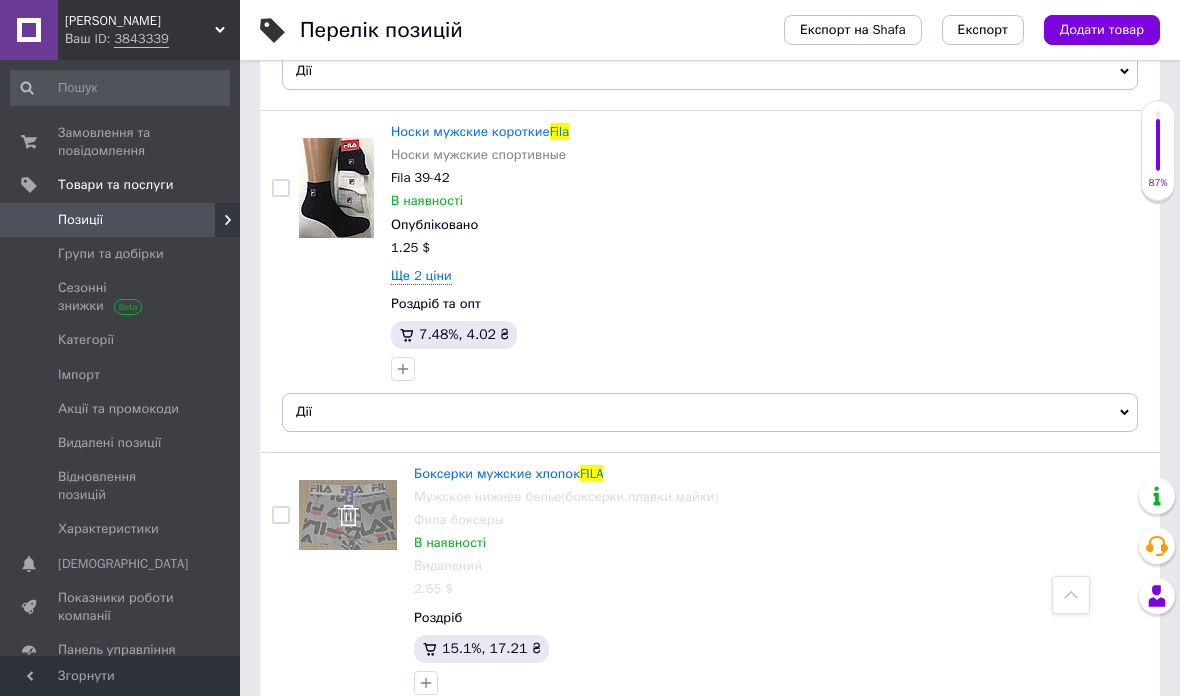 scroll, scrollTop: 1315, scrollLeft: 0, axis: vertical 